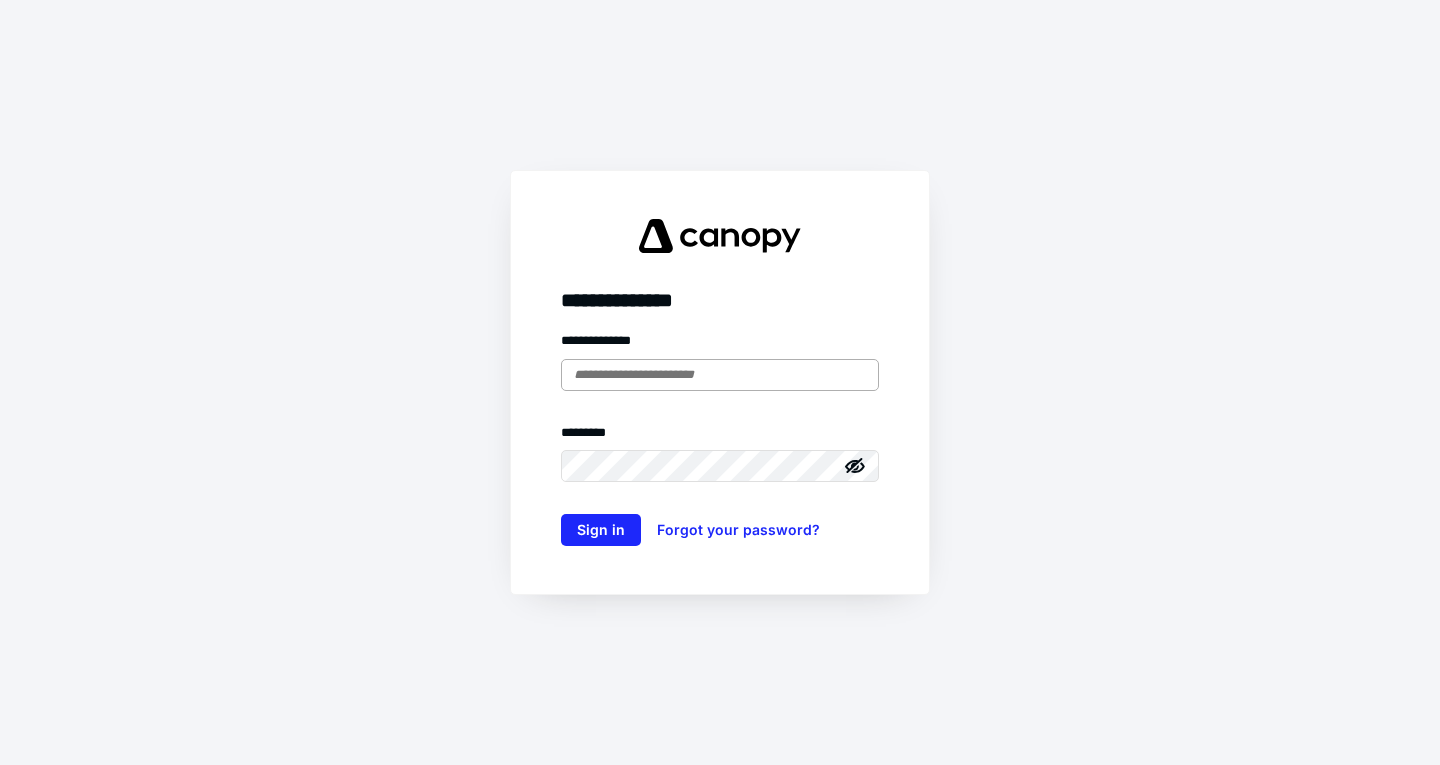 scroll, scrollTop: 0, scrollLeft: 0, axis: both 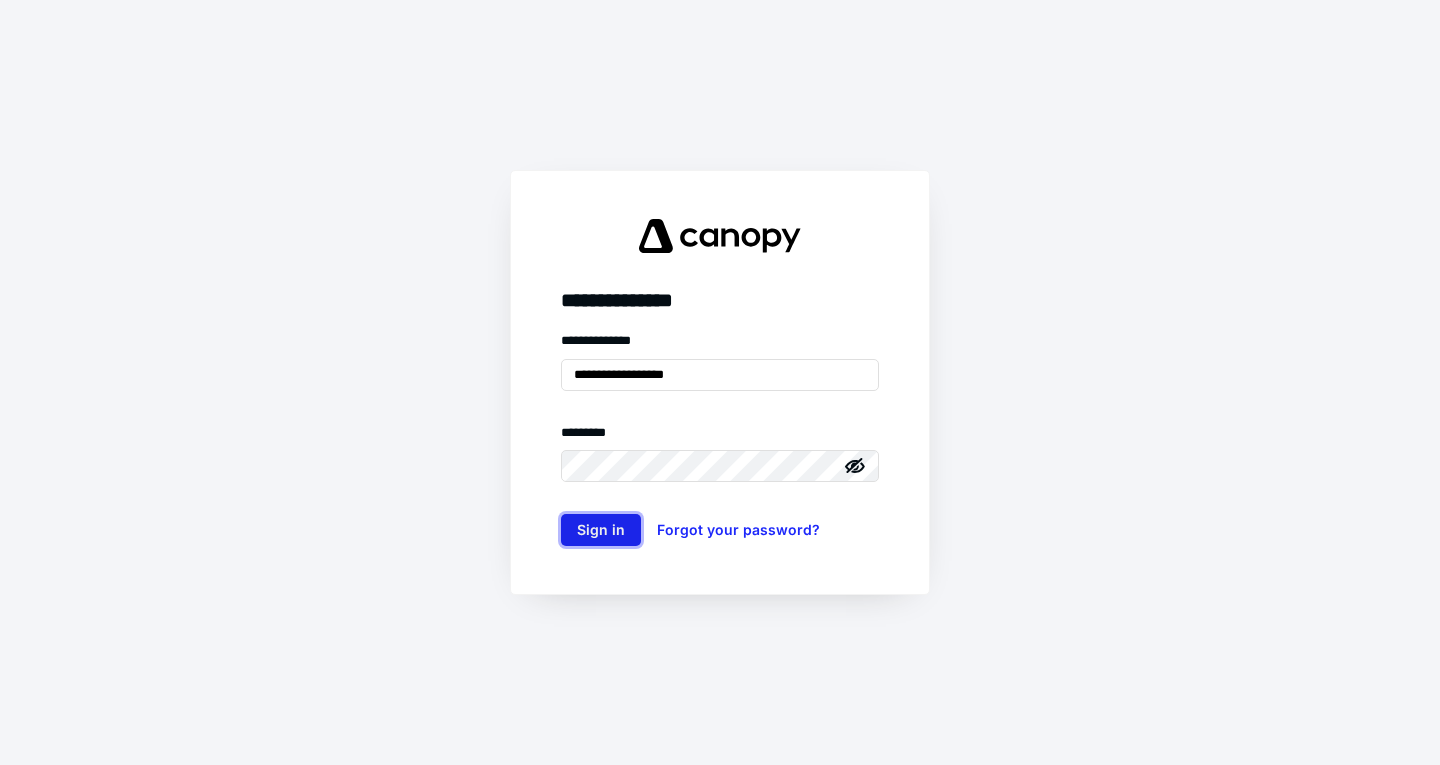 click on "Sign in" at bounding box center (601, 530) 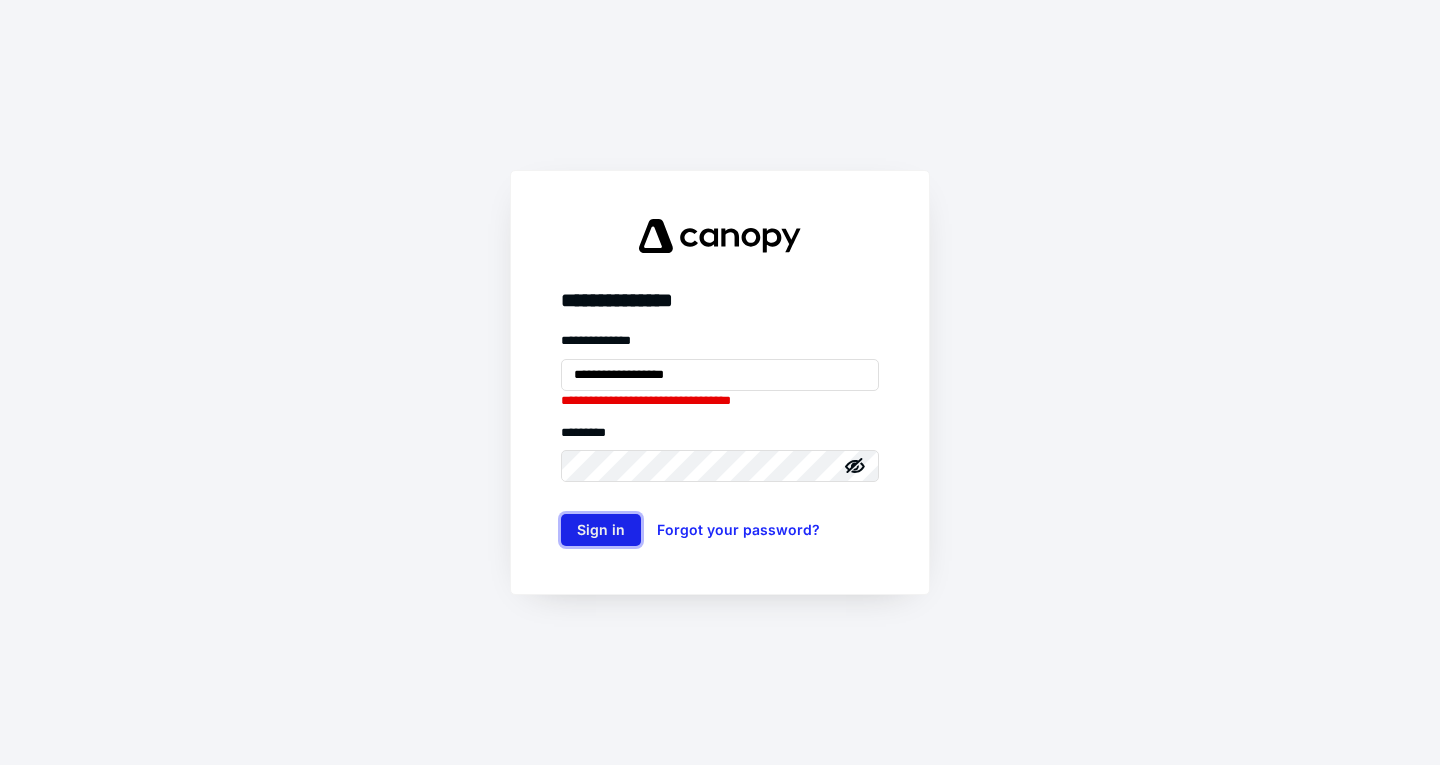 click on "Sign in" at bounding box center [601, 530] 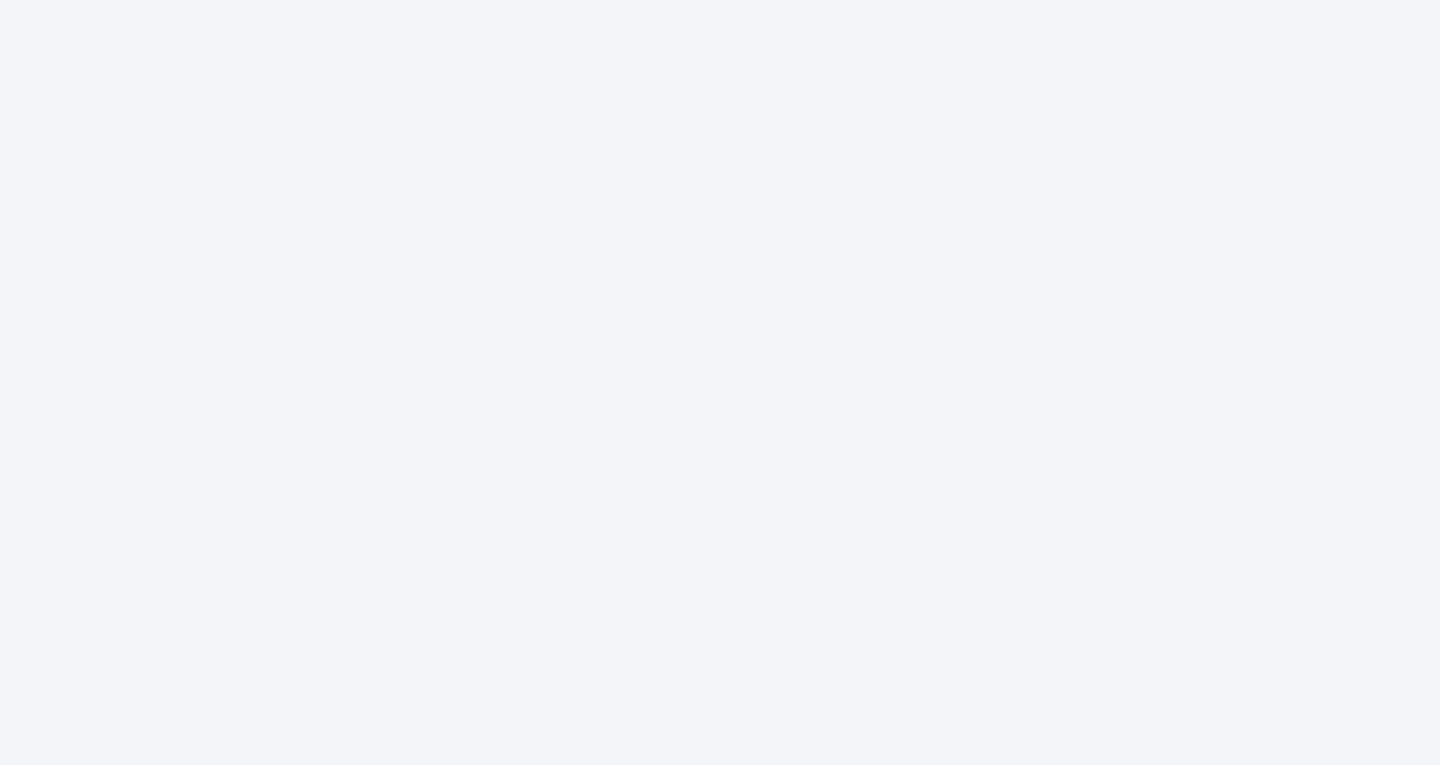 scroll, scrollTop: 0, scrollLeft: 0, axis: both 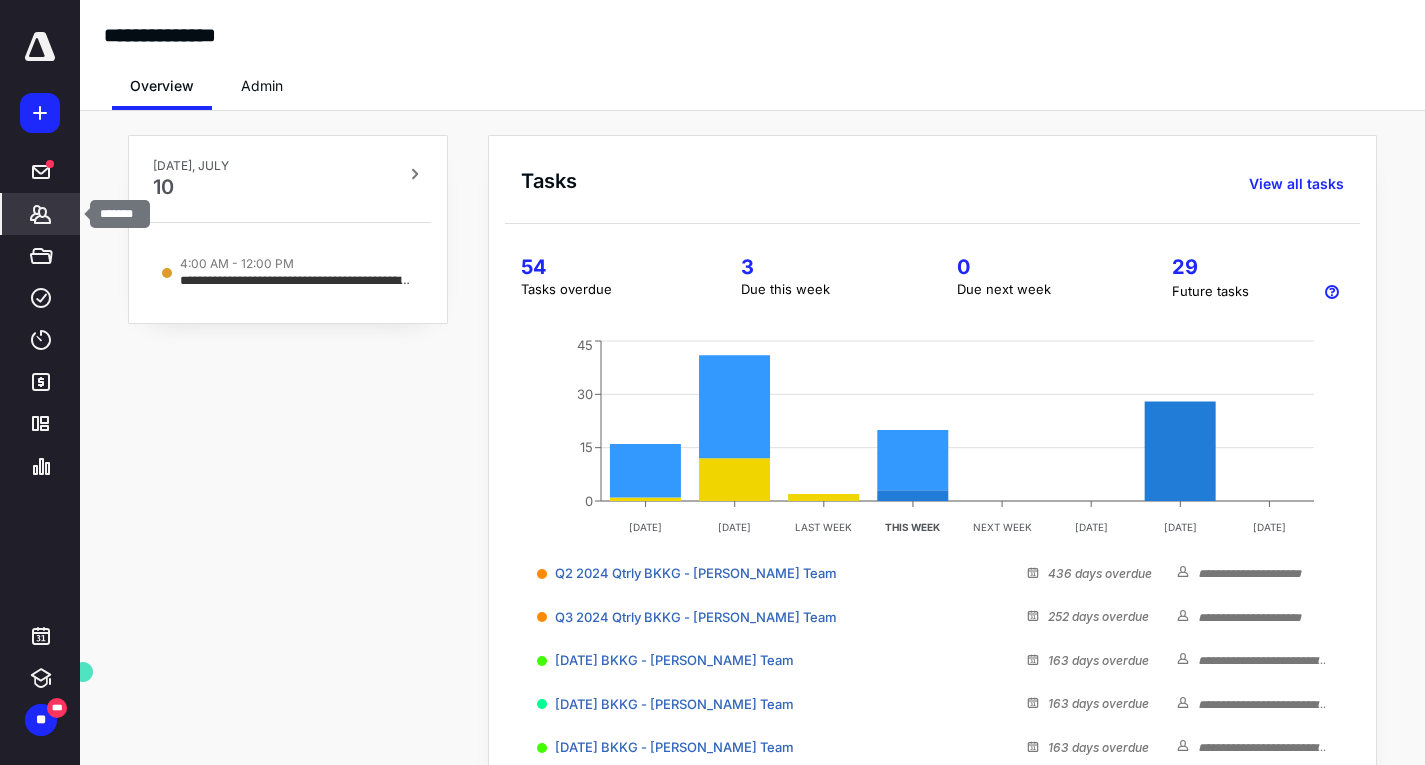 click 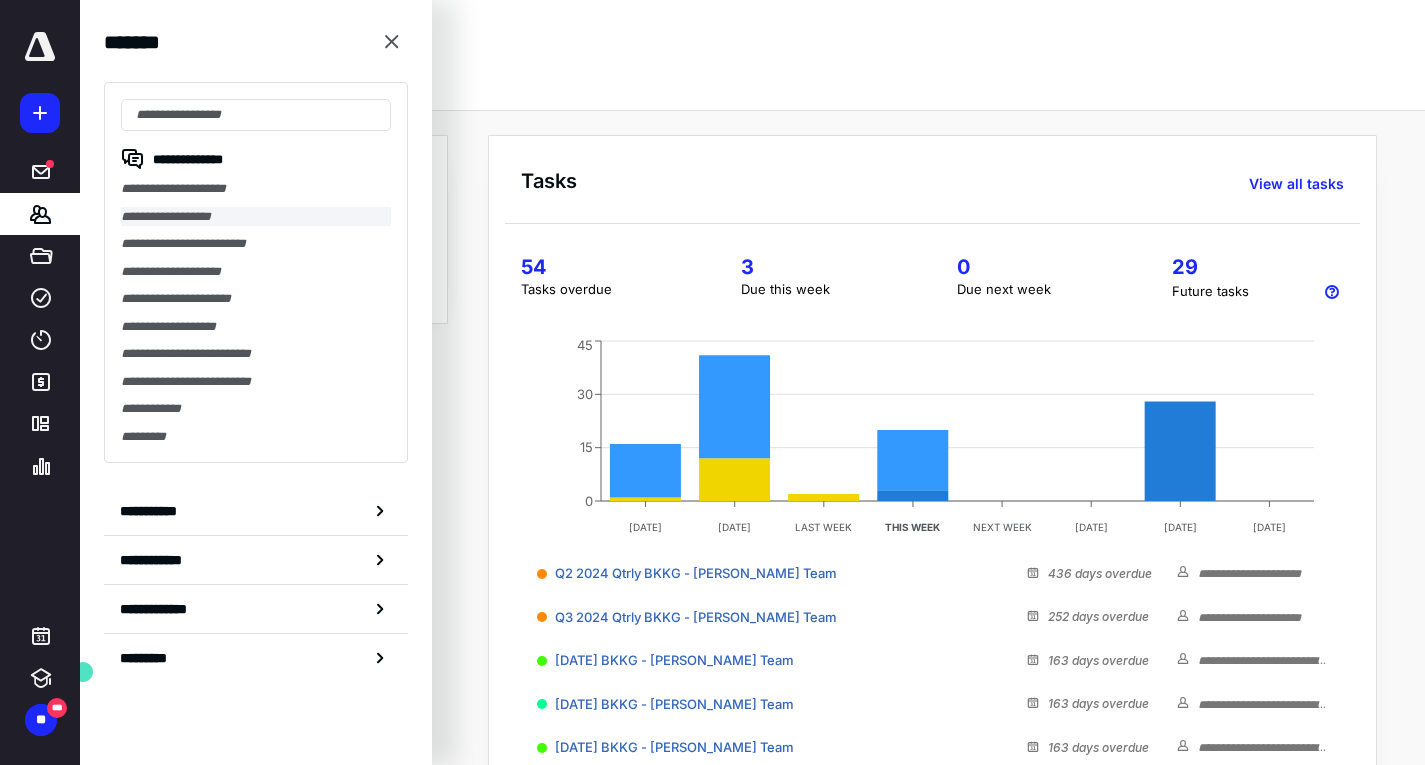 click on "**********" at bounding box center (256, 217) 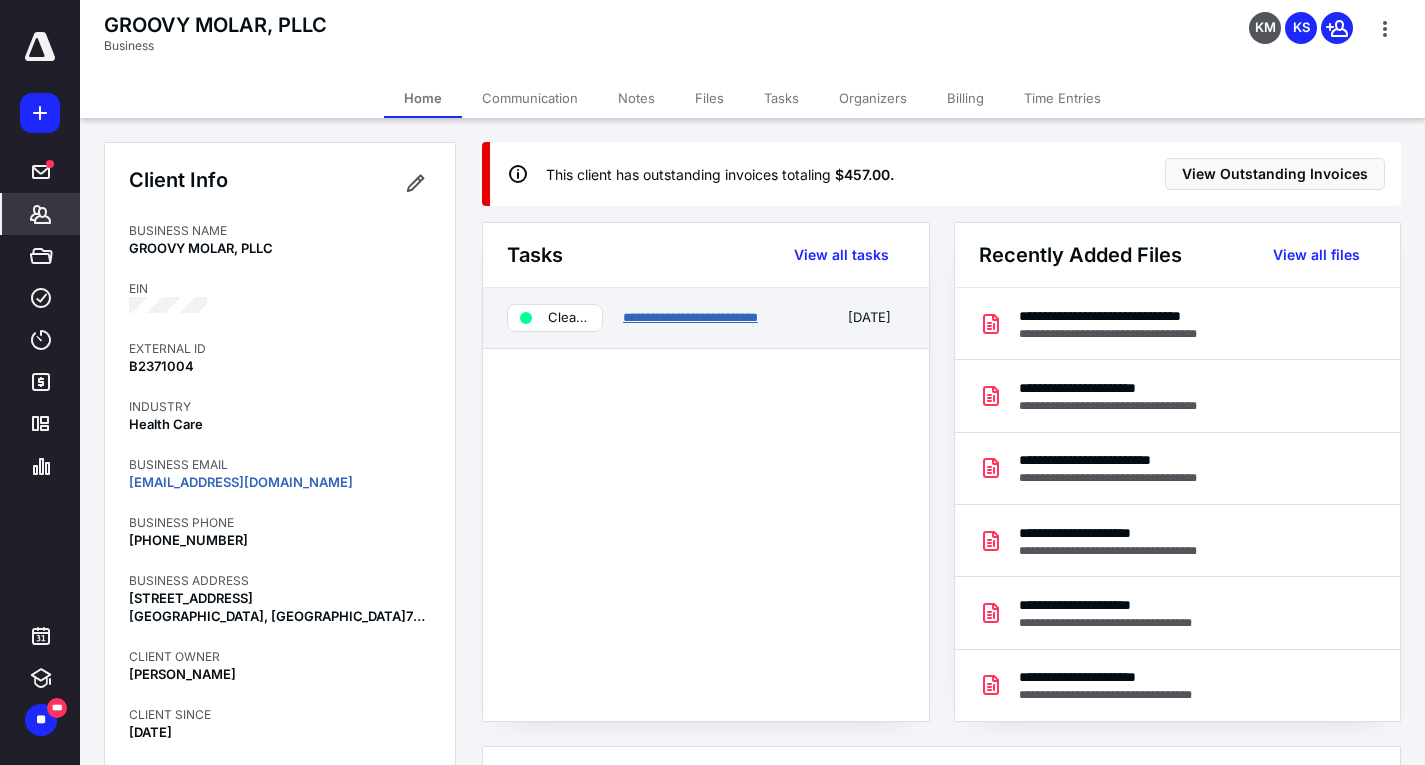 click on "**********" at bounding box center [690, 317] 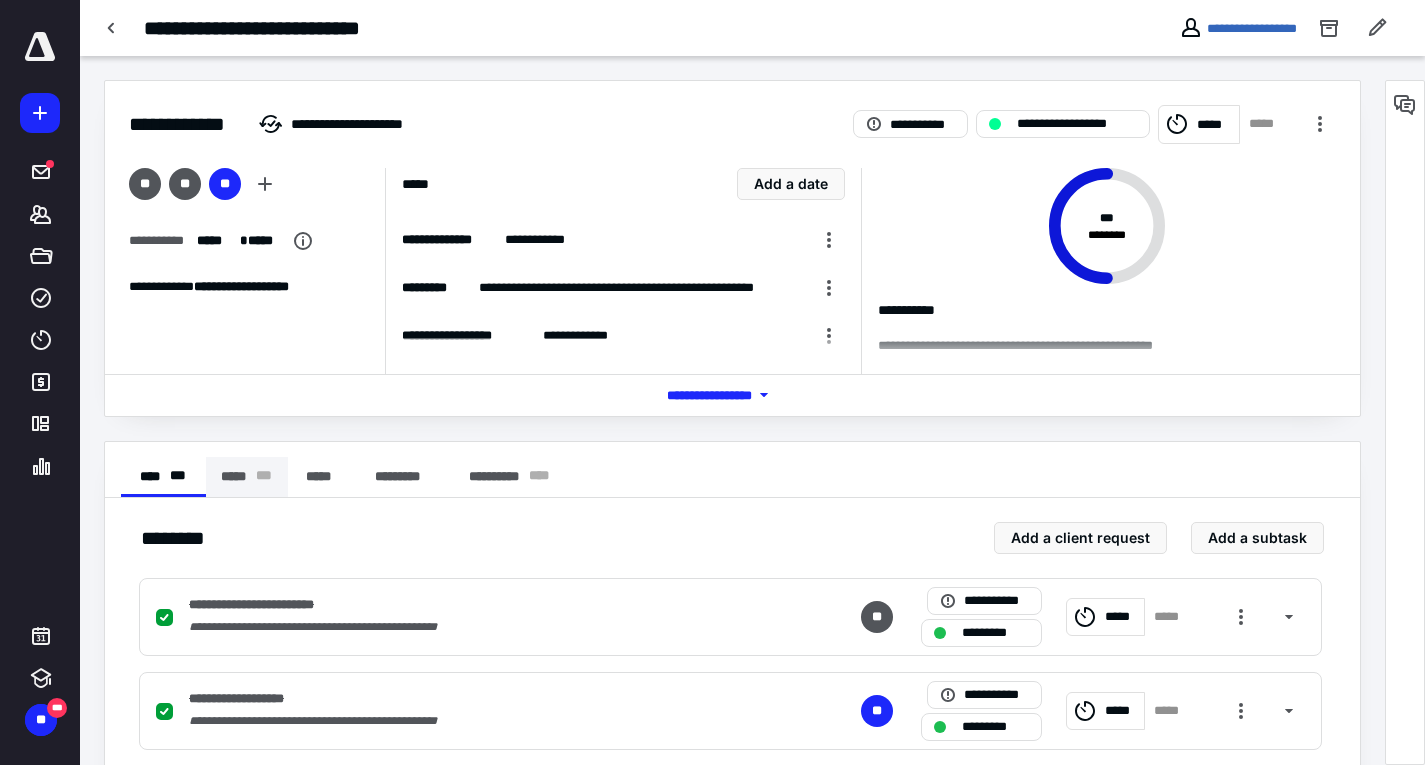 click on "***** * * *" at bounding box center [246, 477] 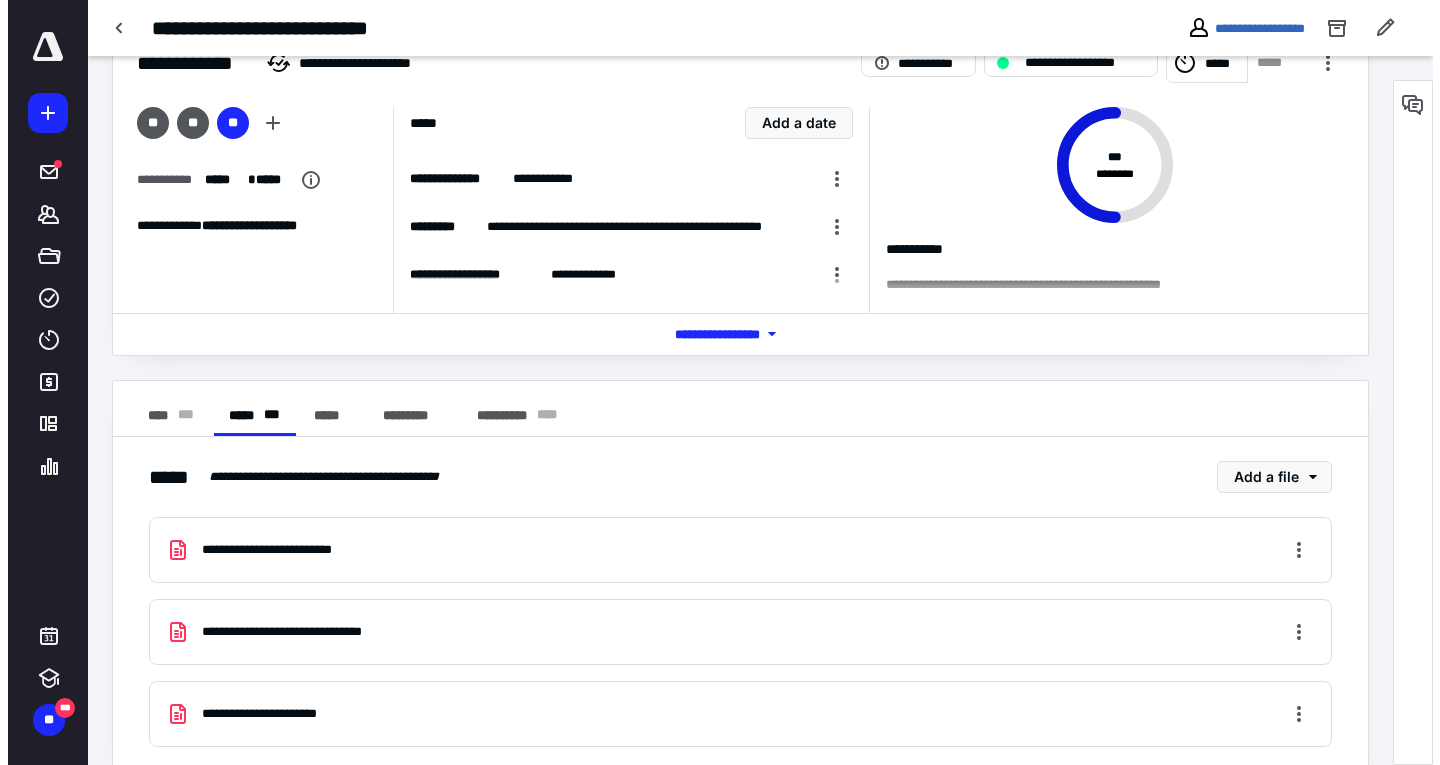 scroll, scrollTop: 92, scrollLeft: 0, axis: vertical 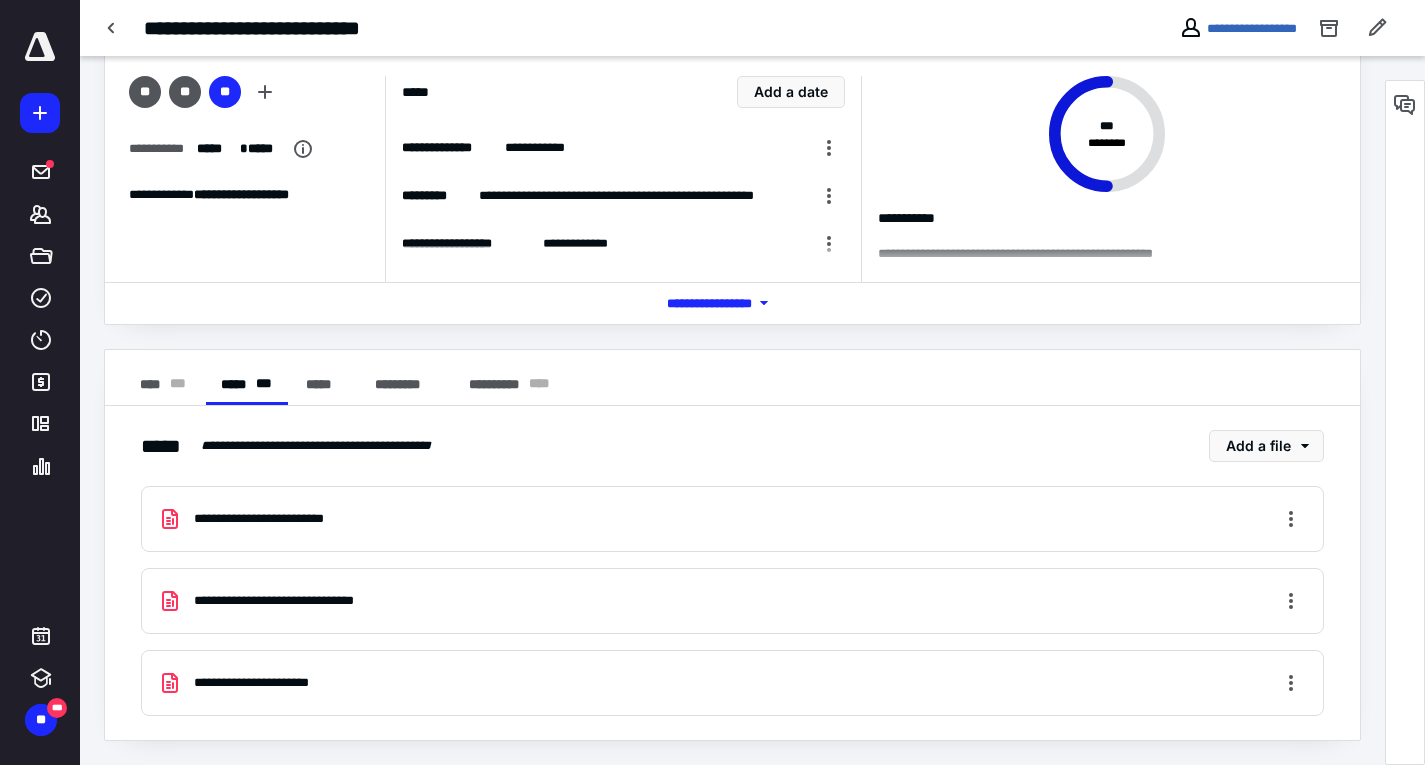 click on "**********" at bounding box center [283, 519] 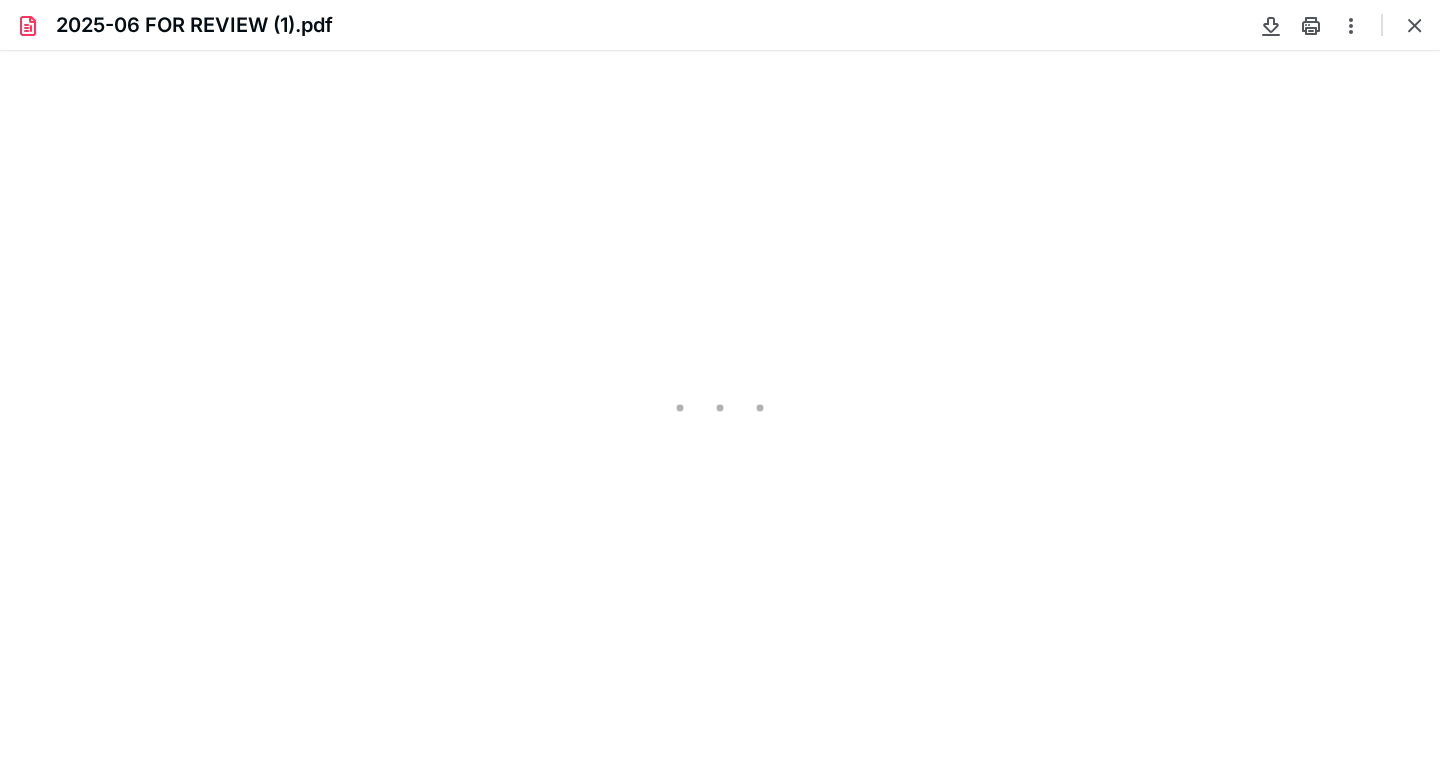 scroll, scrollTop: 0, scrollLeft: 0, axis: both 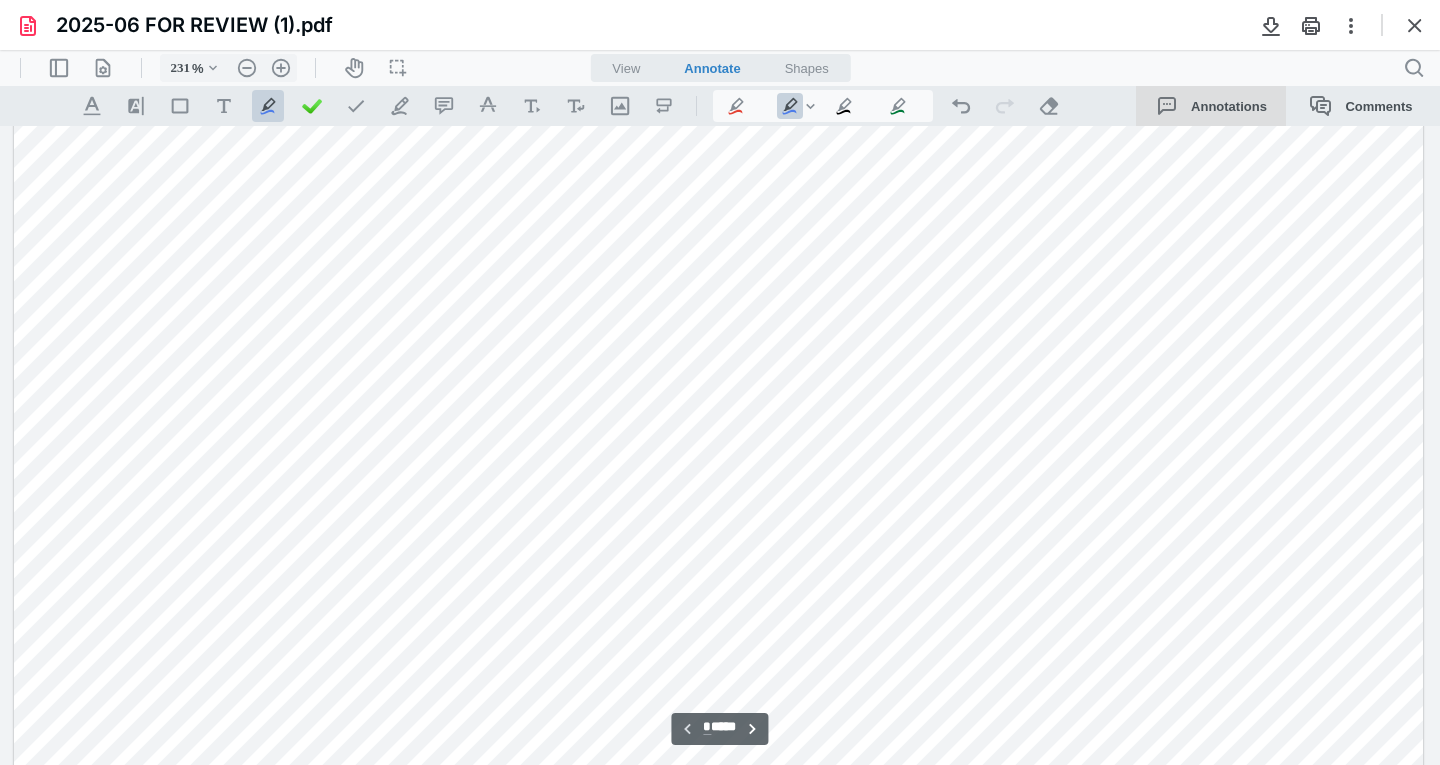 click on "Annotations" at bounding box center (1211, 106) 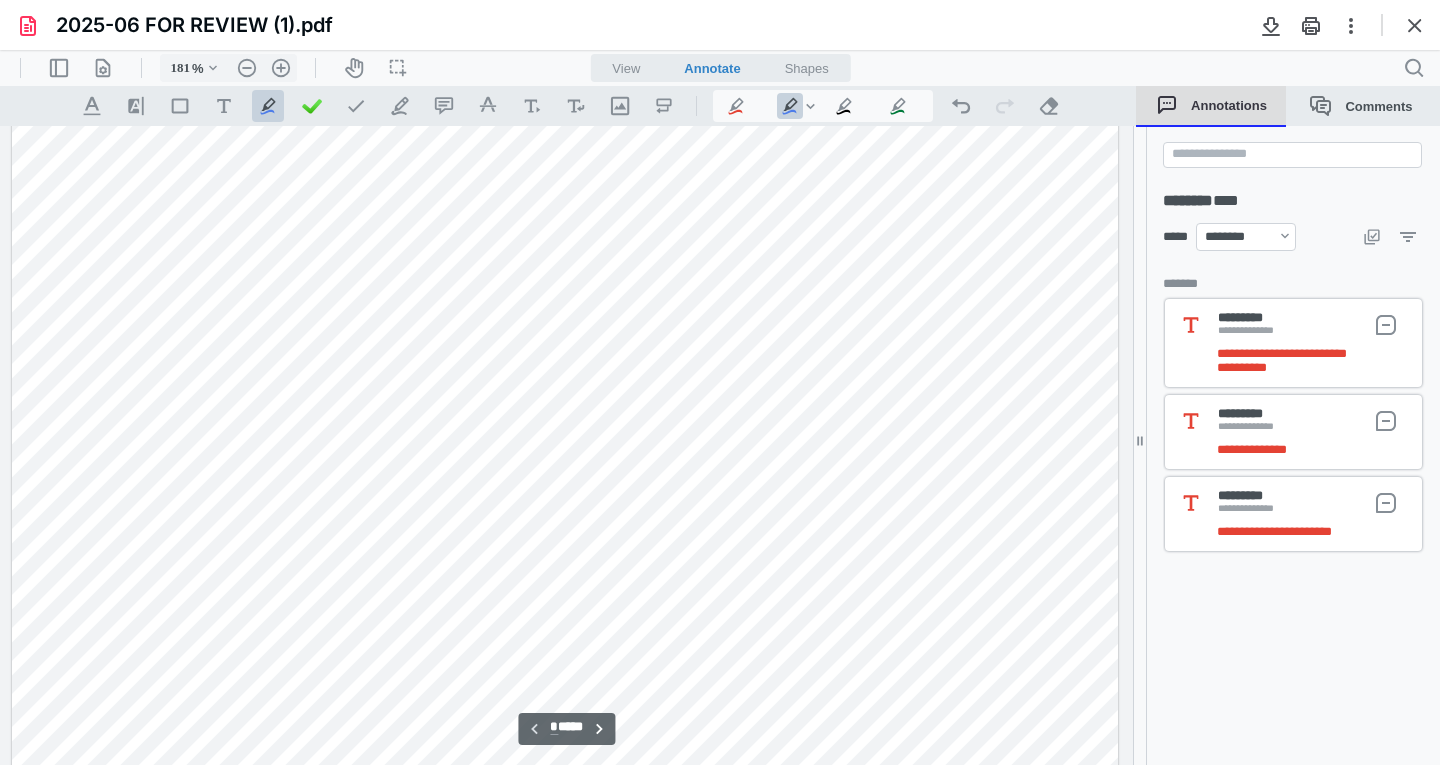 type on "180" 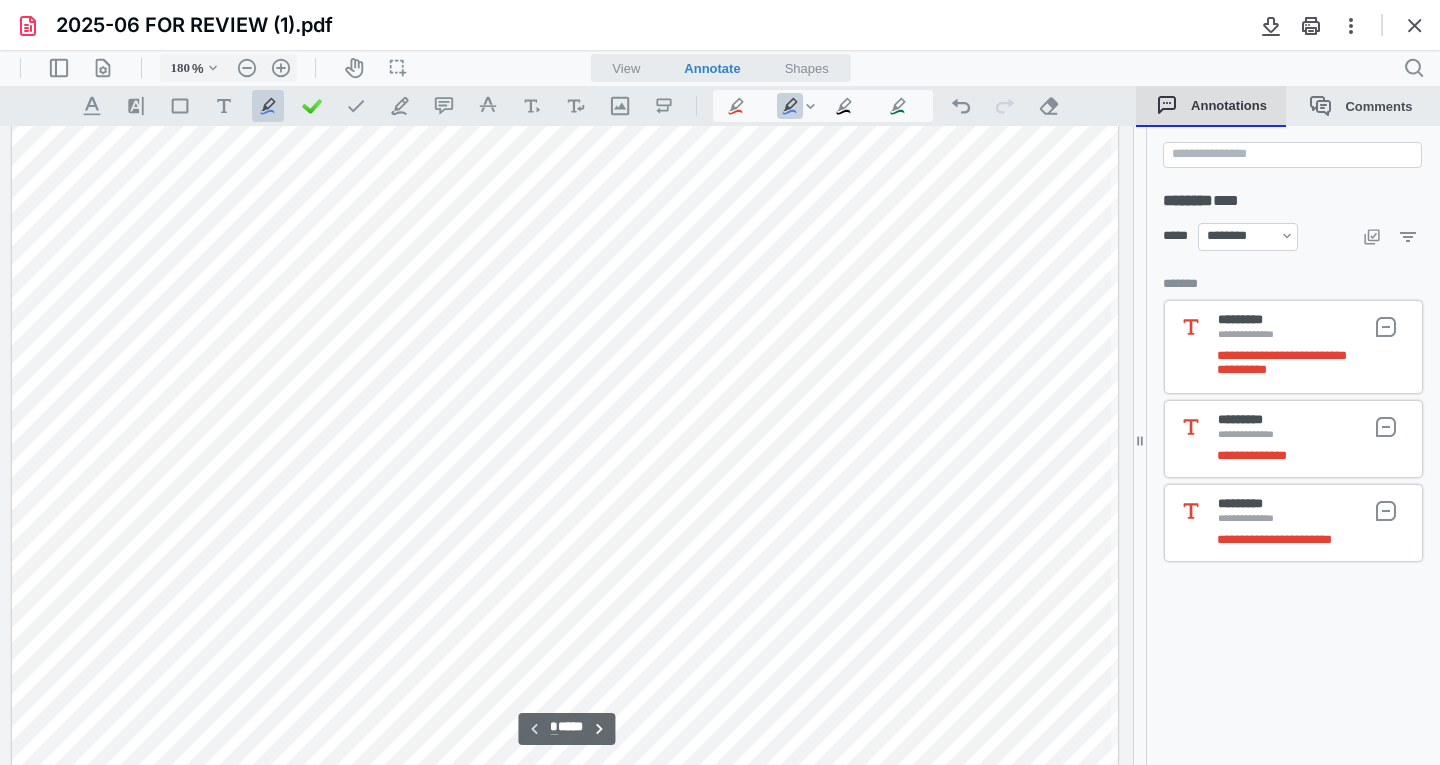 scroll, scrollTop: 83, scrollLeft: 0, axis: vertical 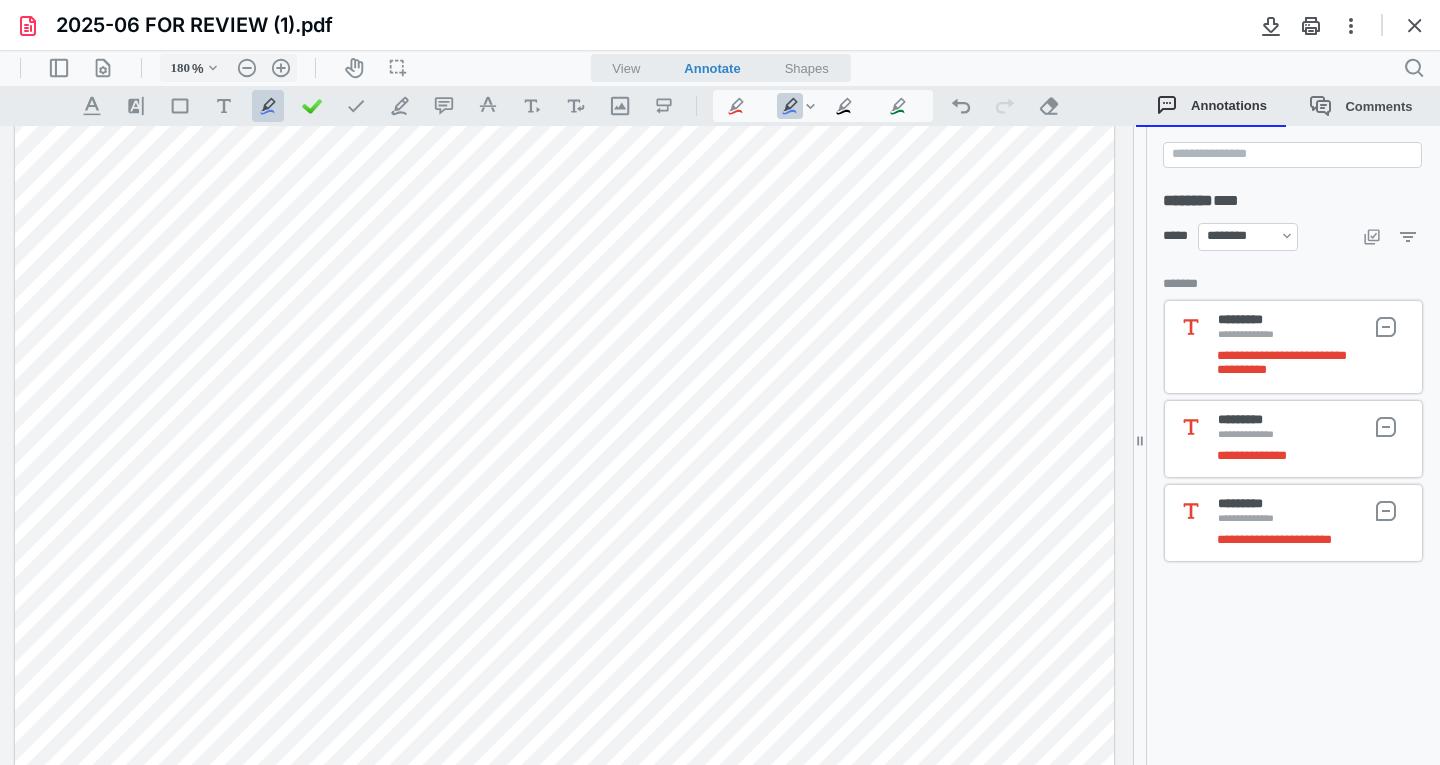 click on "**********" at bounding box center [1282, 355] 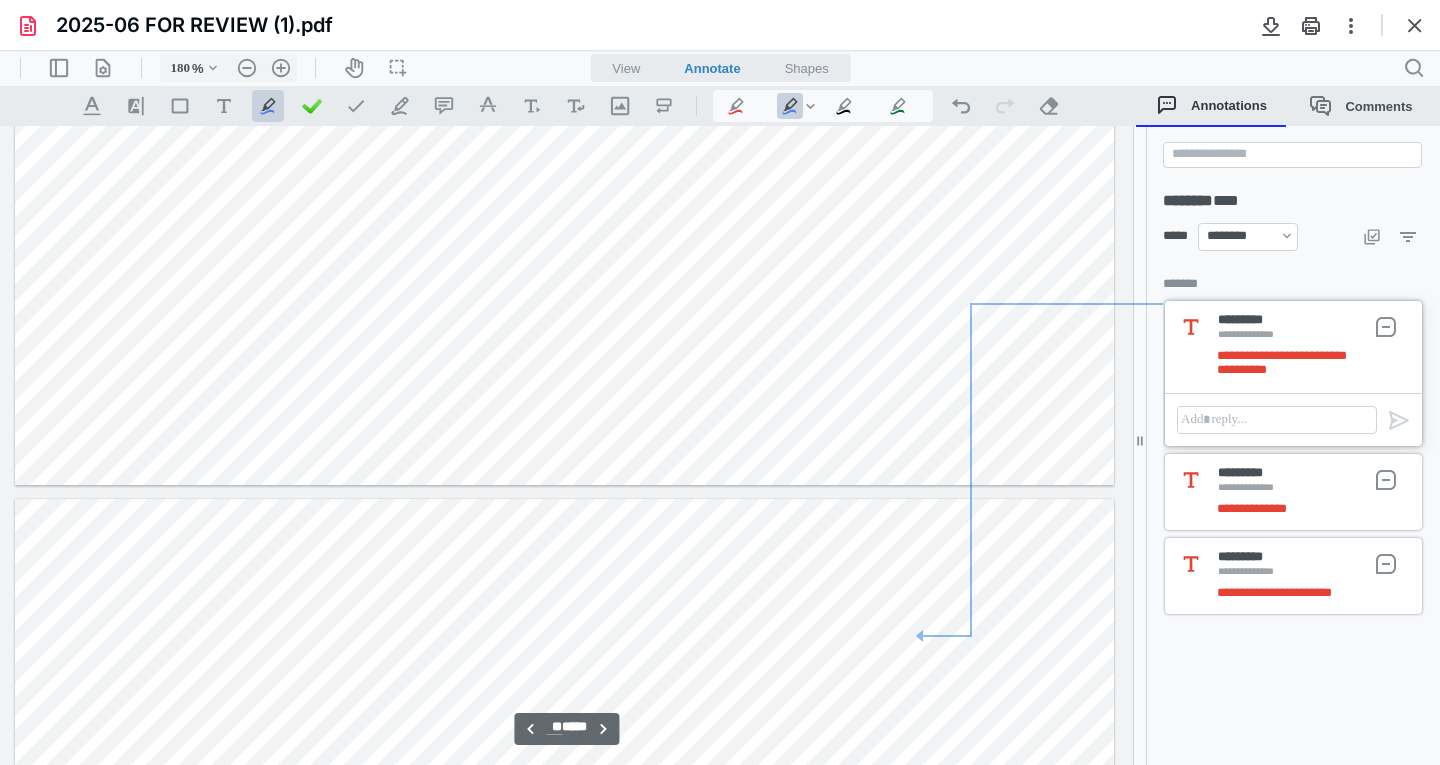scroll, scrollTop: 39840, scrollLeft: 0, axis: vertical 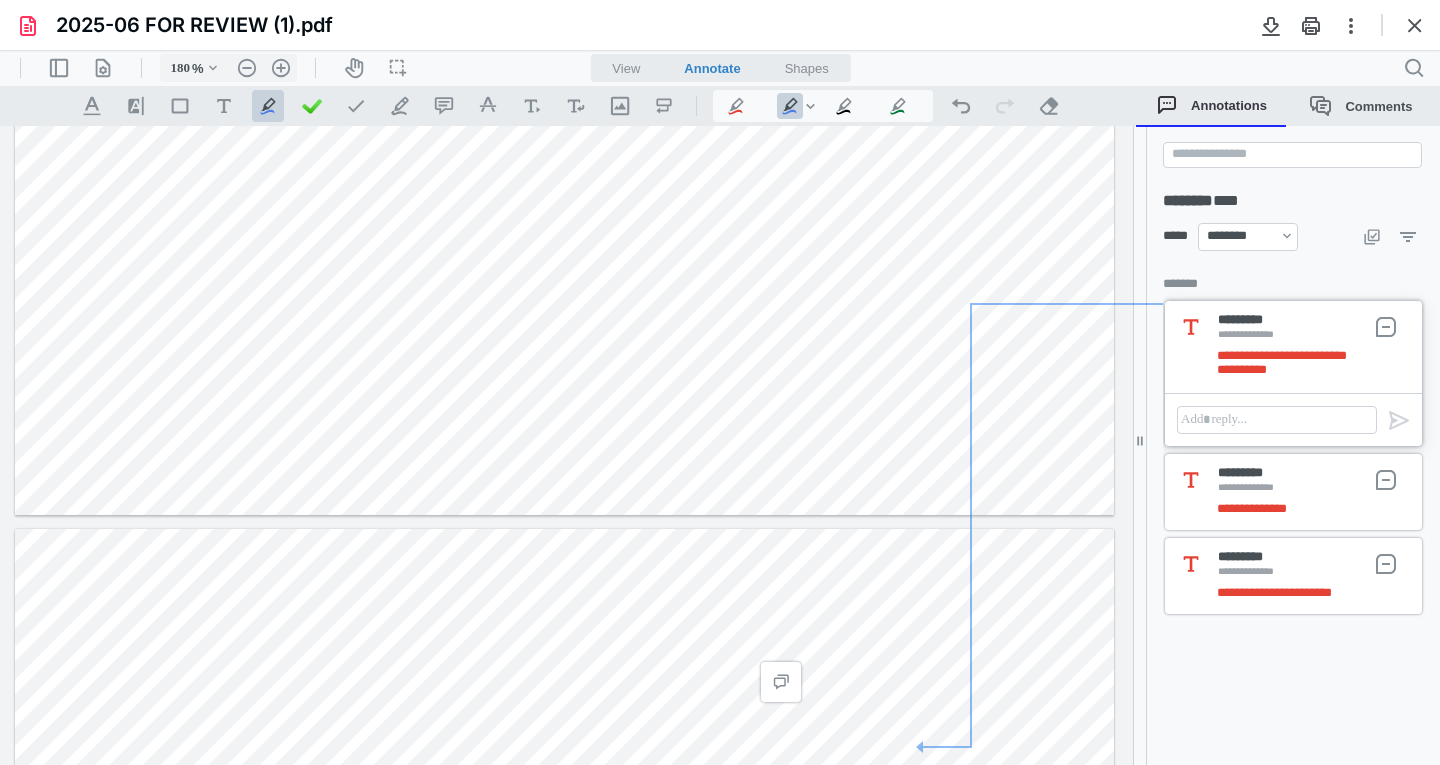 type on "**" 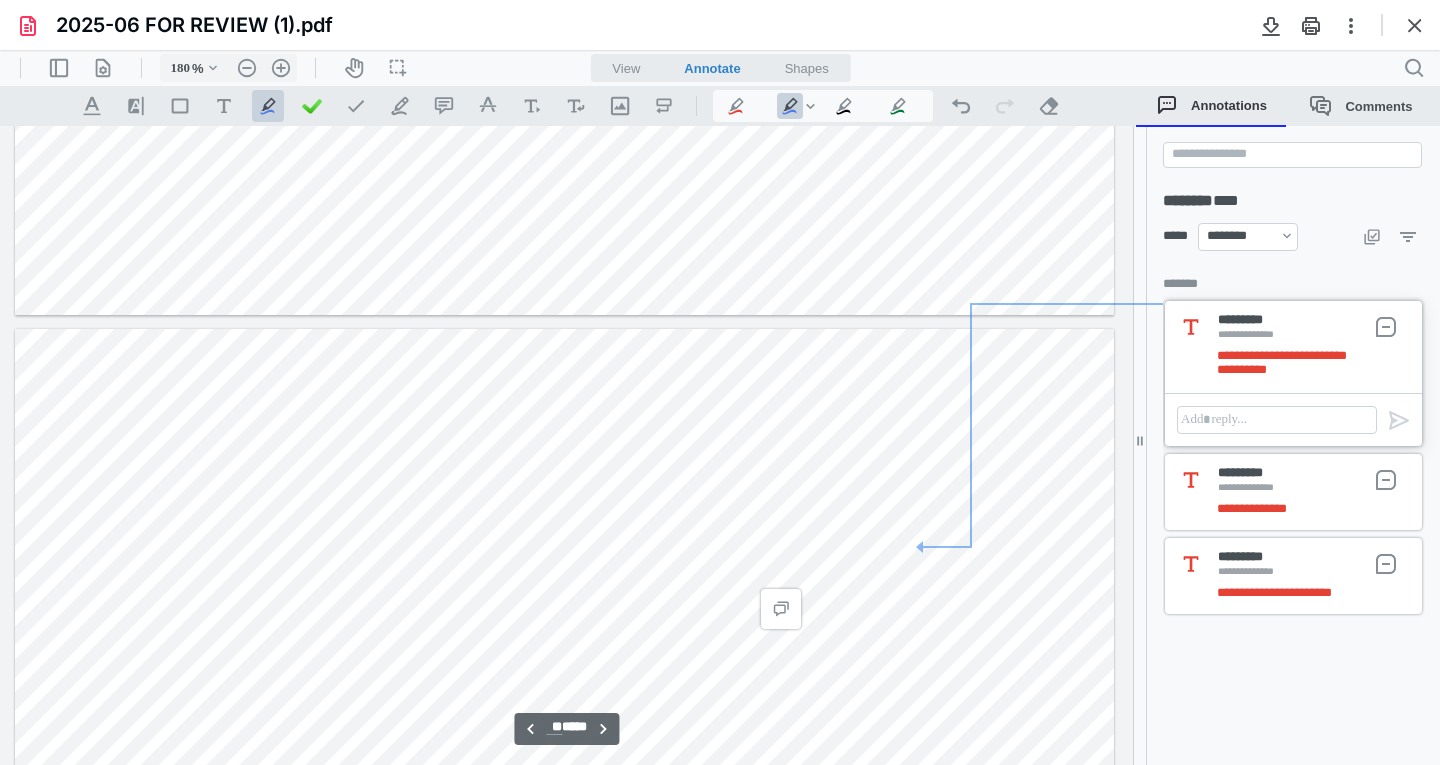 scroll, scrollTop: 40140, scrollLeft: 0, axis: vertical 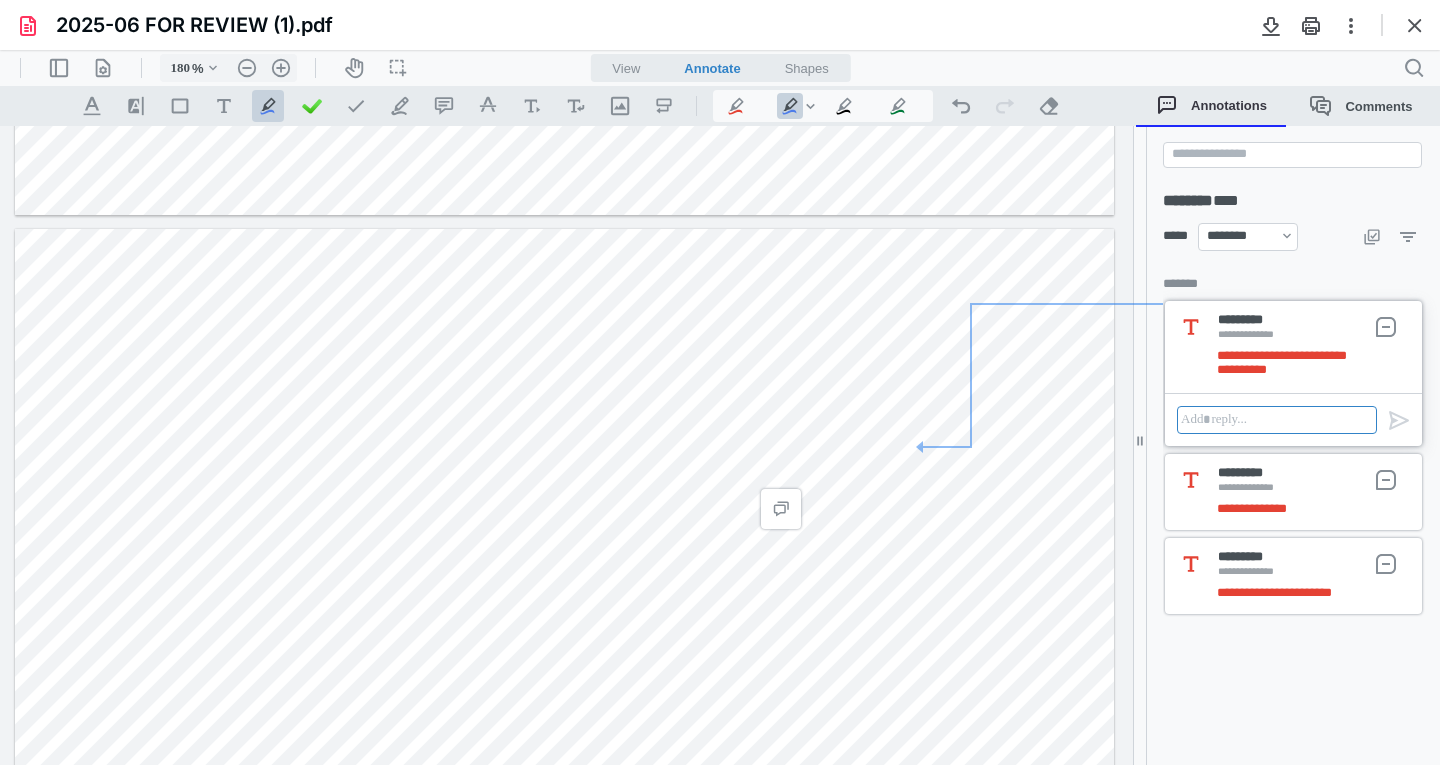 click at bounding box center [1277, 420] 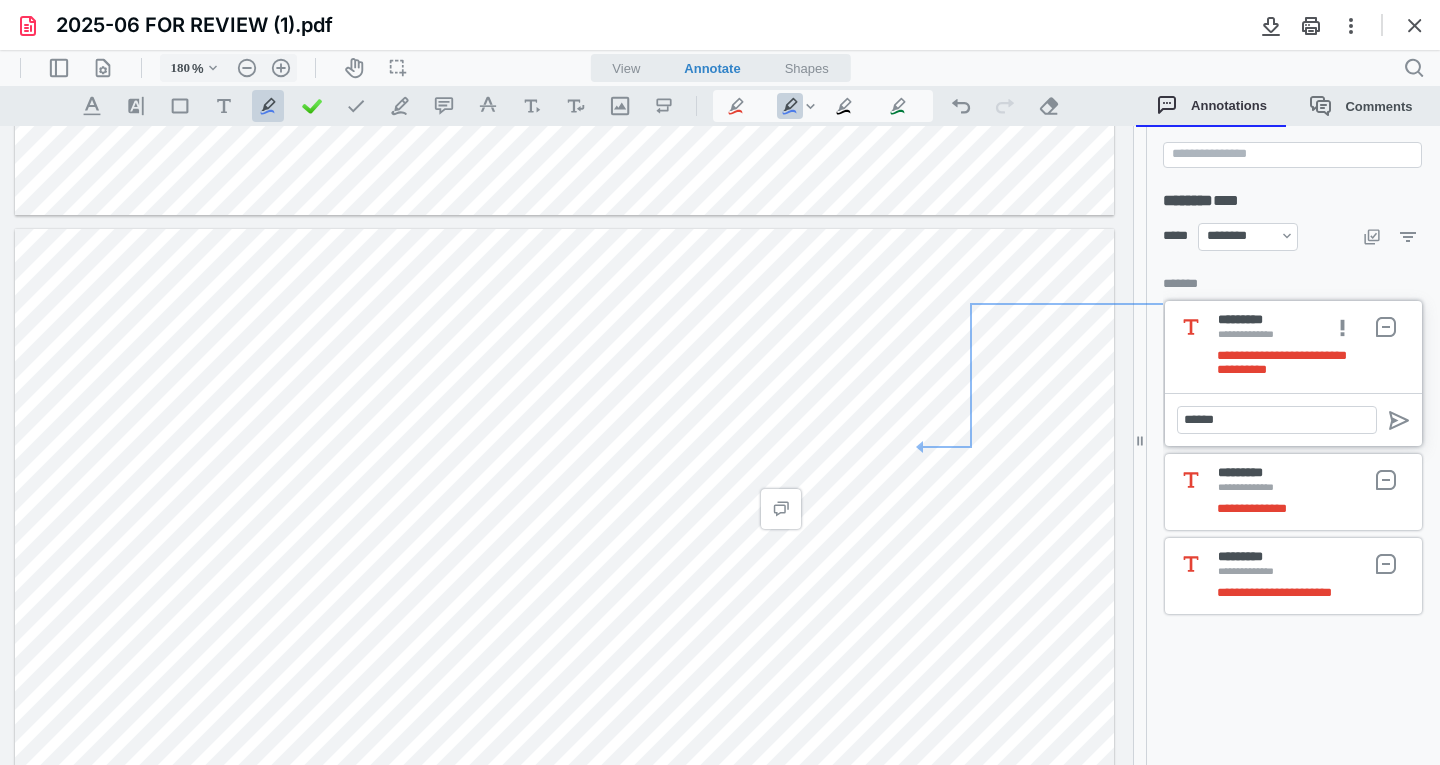 click on "**********" at bounding box center (1252, 508) 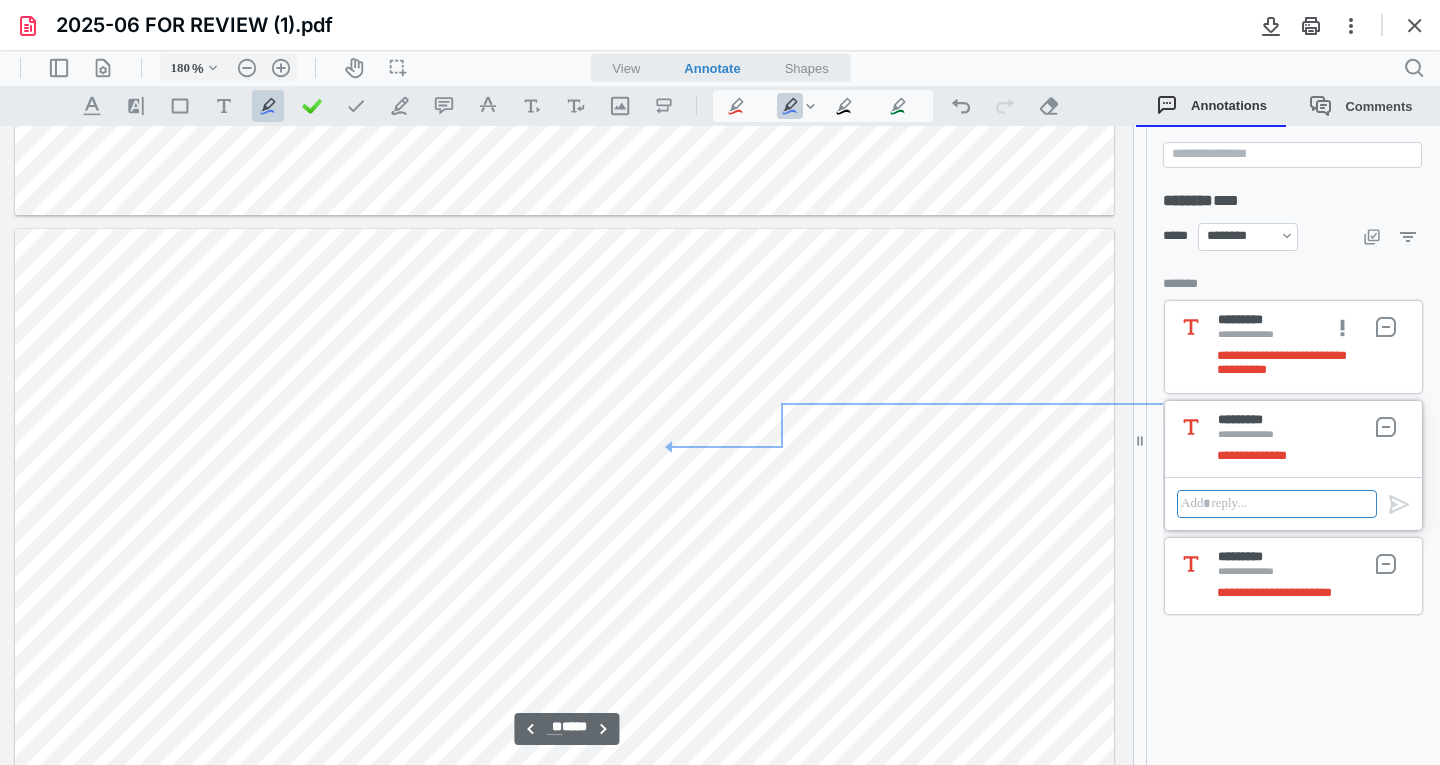 scroll, scrollTop: 40244, scrollLeft: 0, axis: vertical 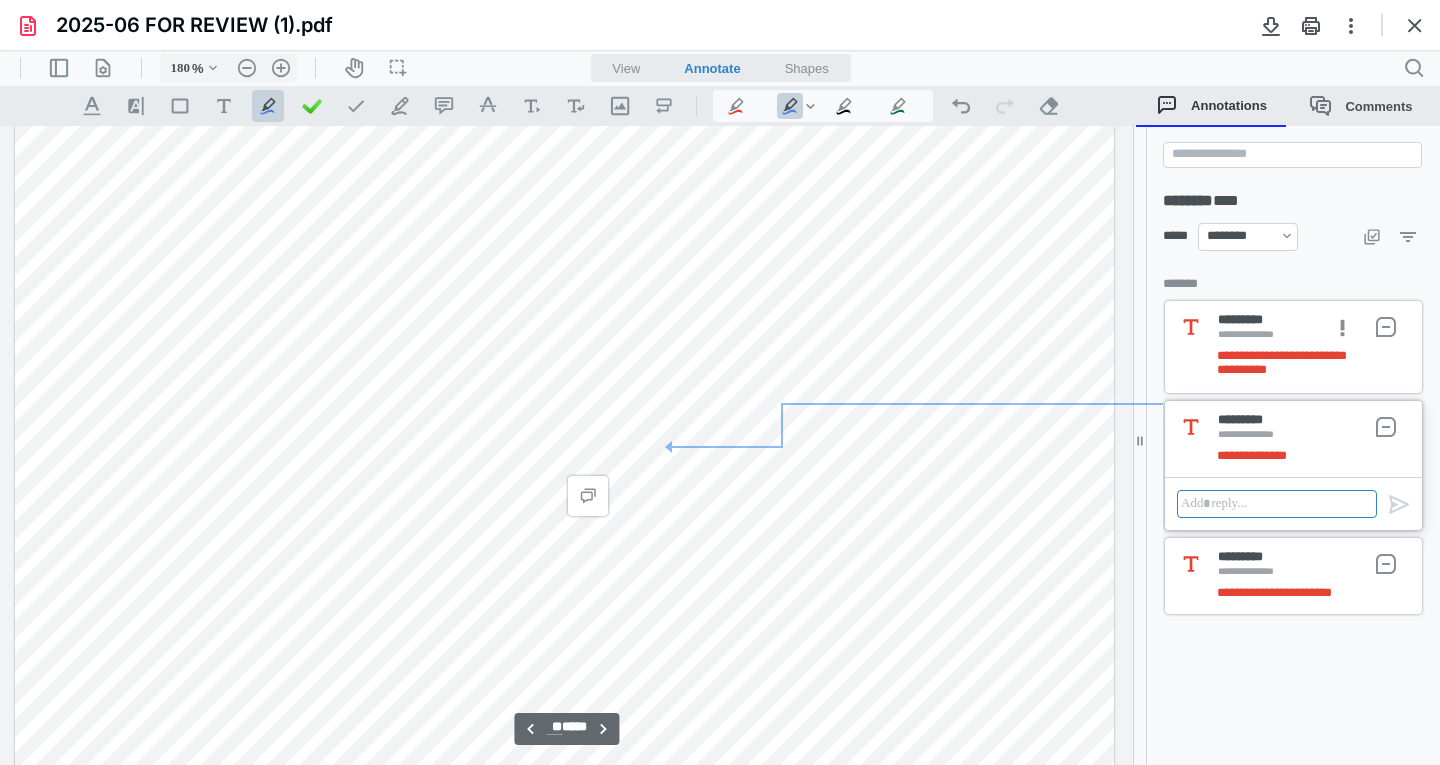 type 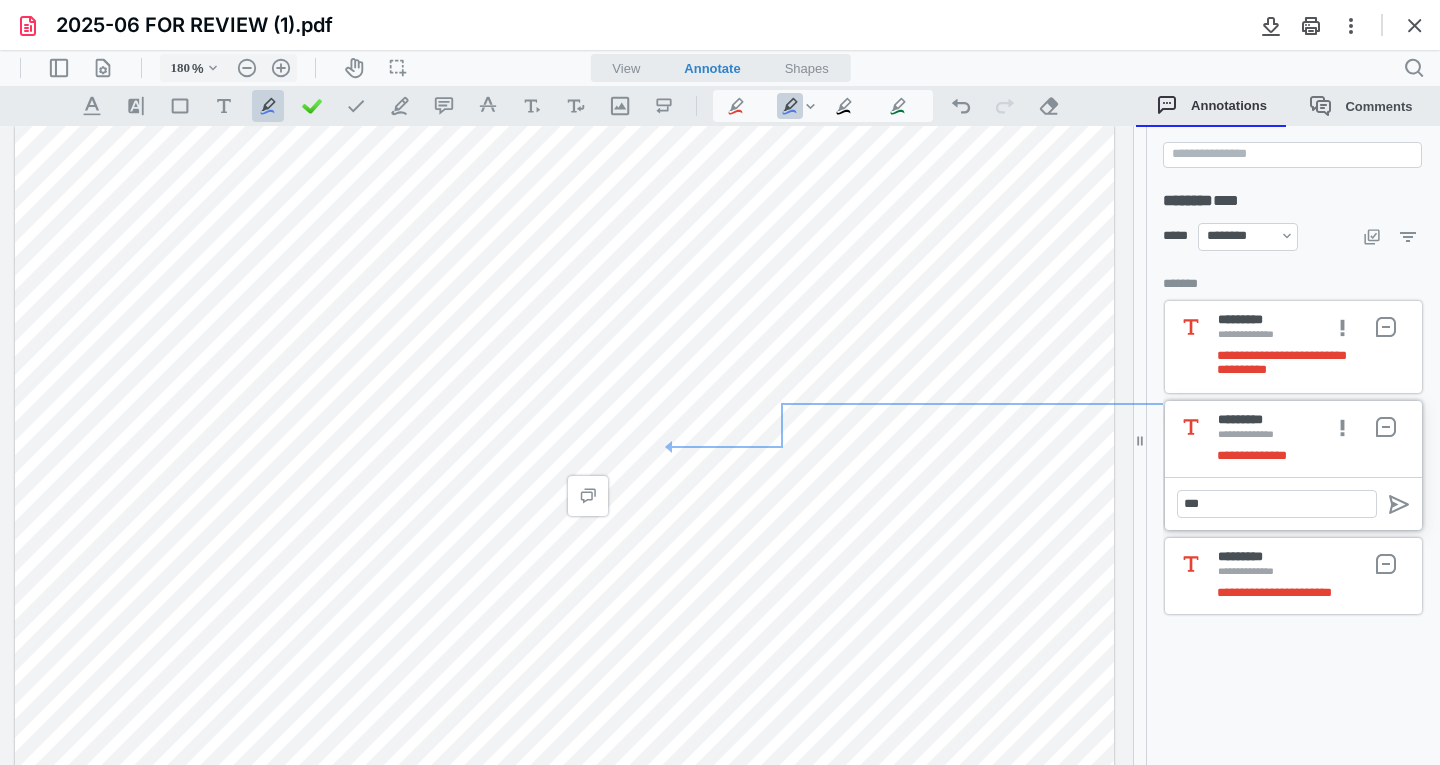 click on "**********" at bounding box center (1274, 592) 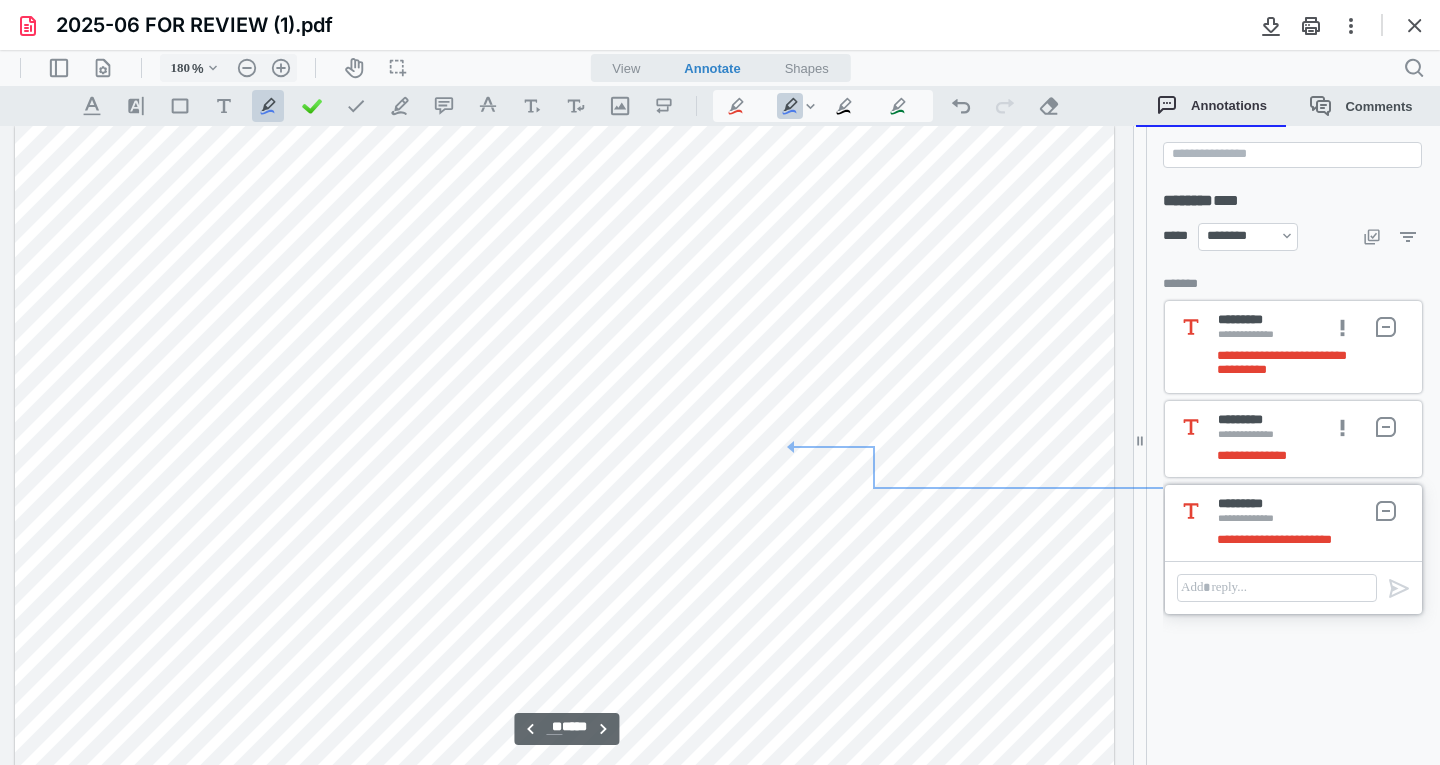 scroll, scrollTop: 40491, scrollLeft: 0, axis: vertical 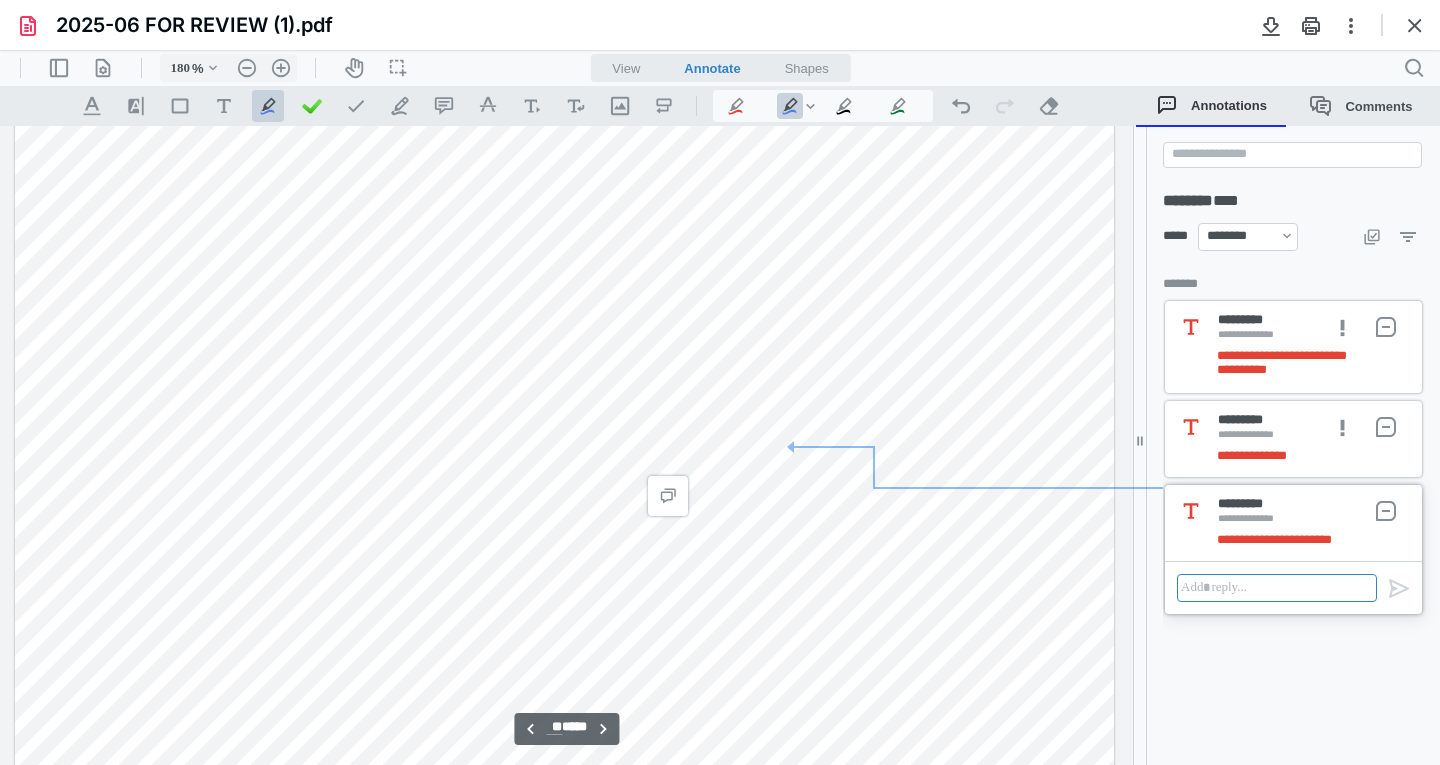 type 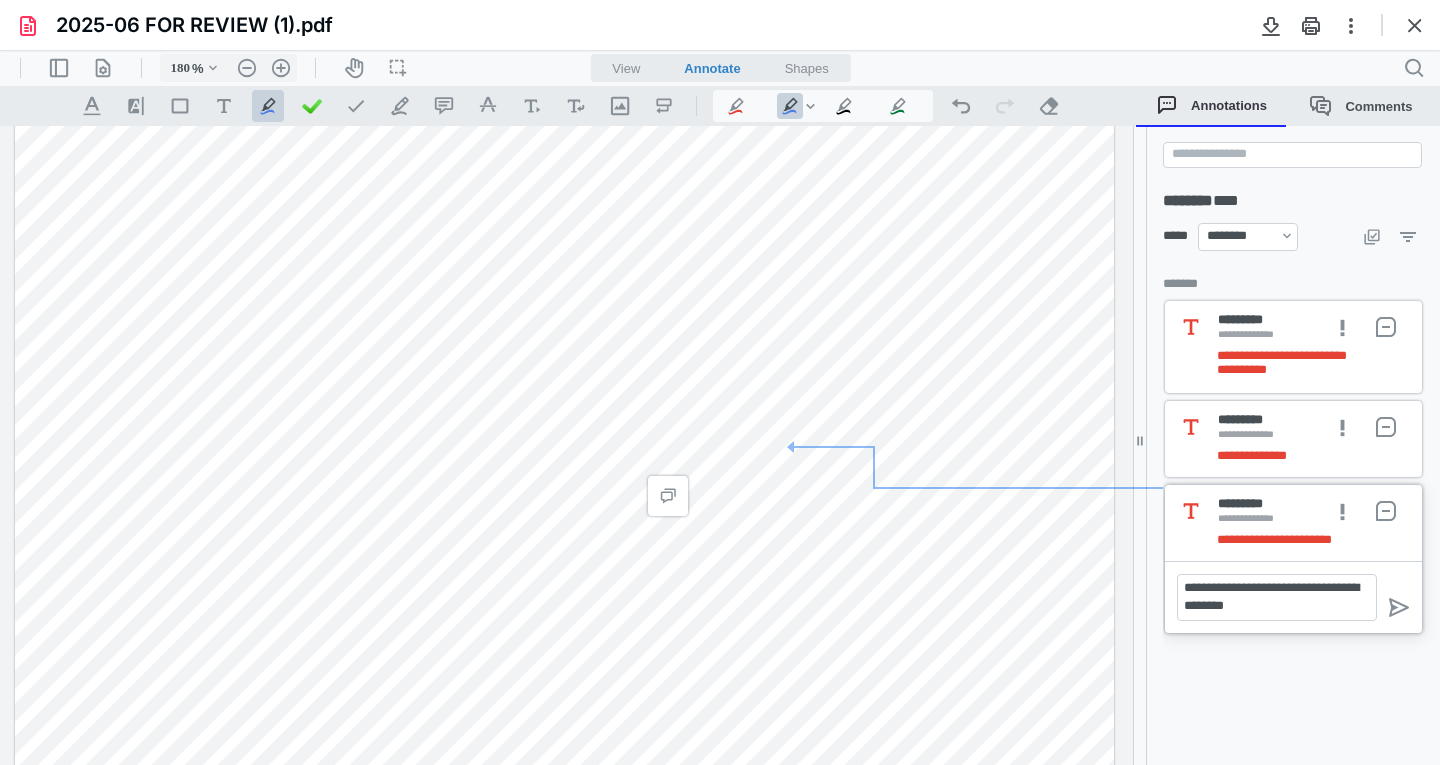 click on "**********" at bounding box center [1301, 521] 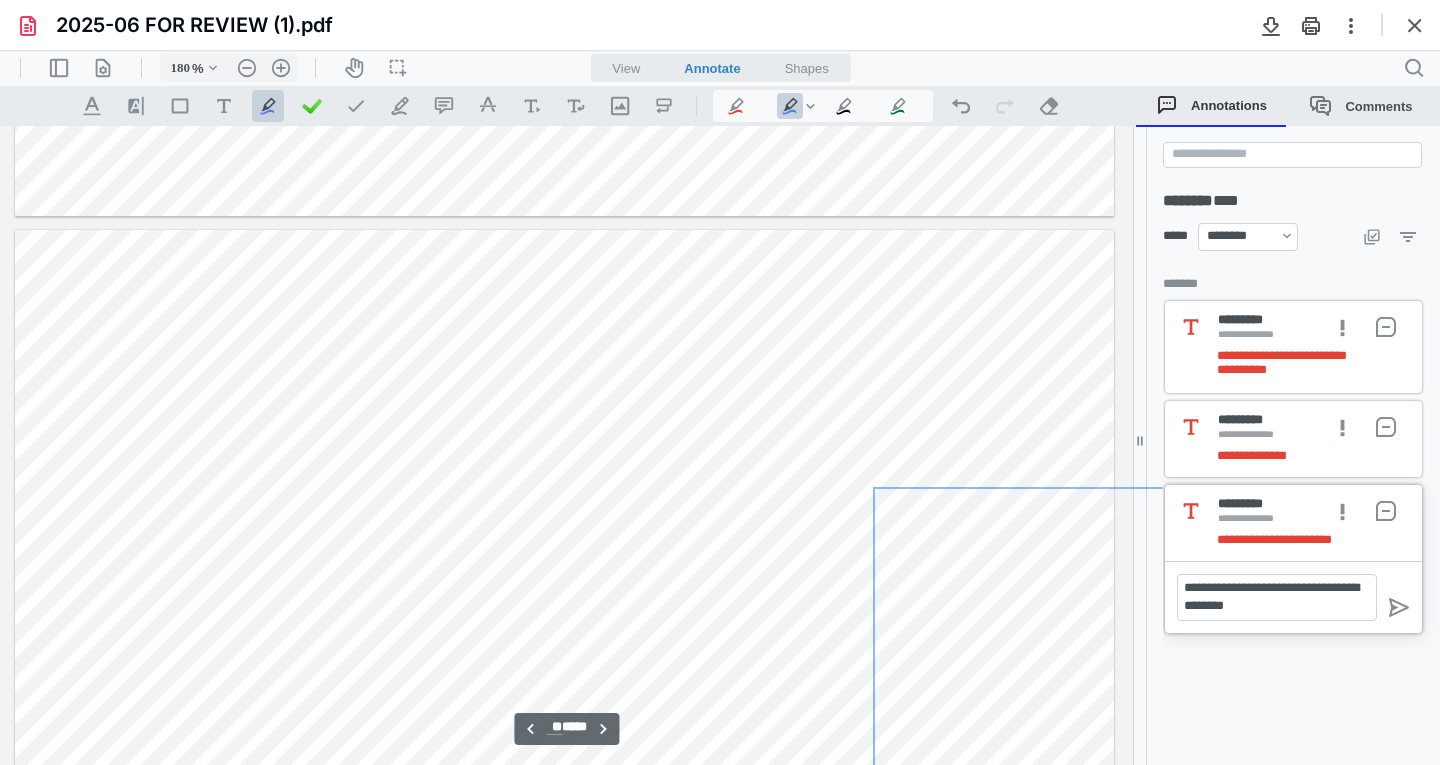 scroll, scrollTop: 40091, scrollLeft: 0, axis: vertical 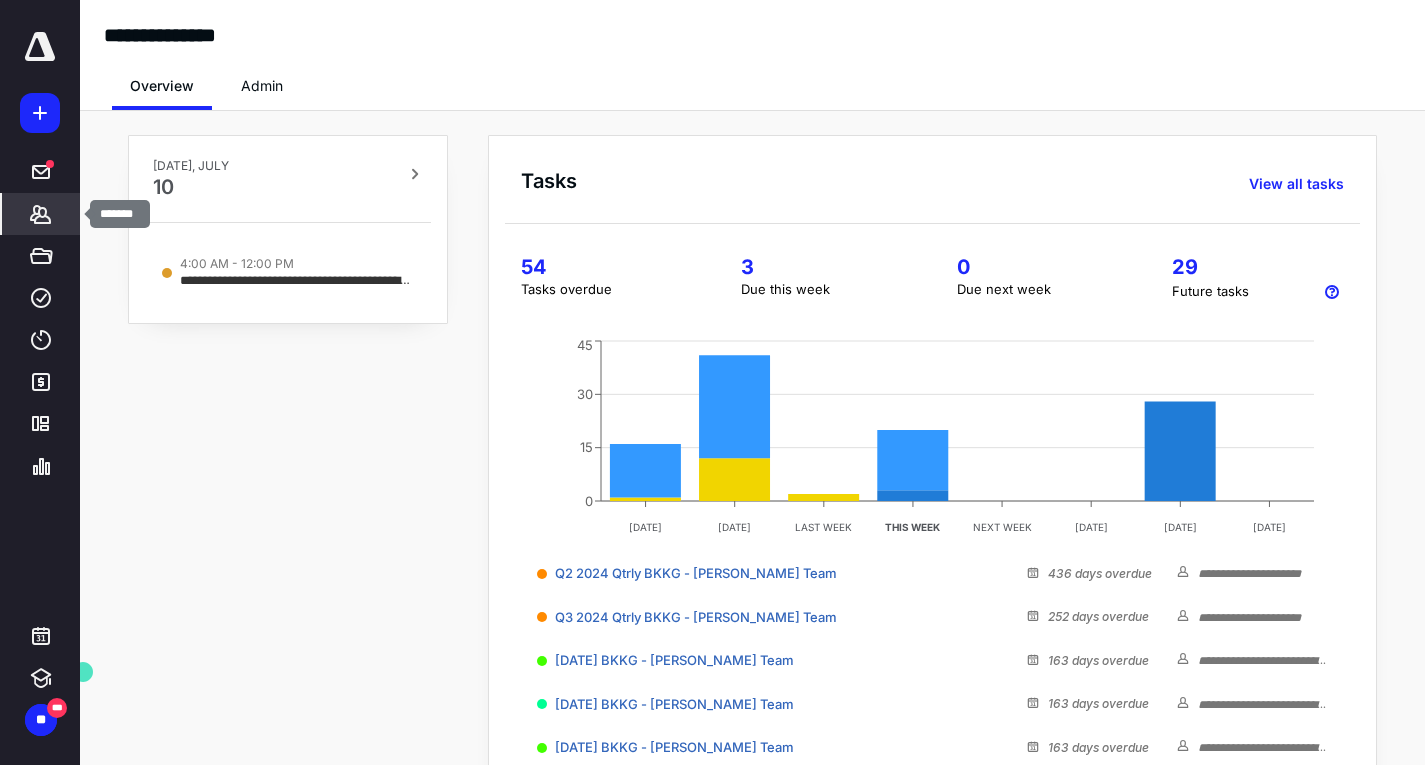click 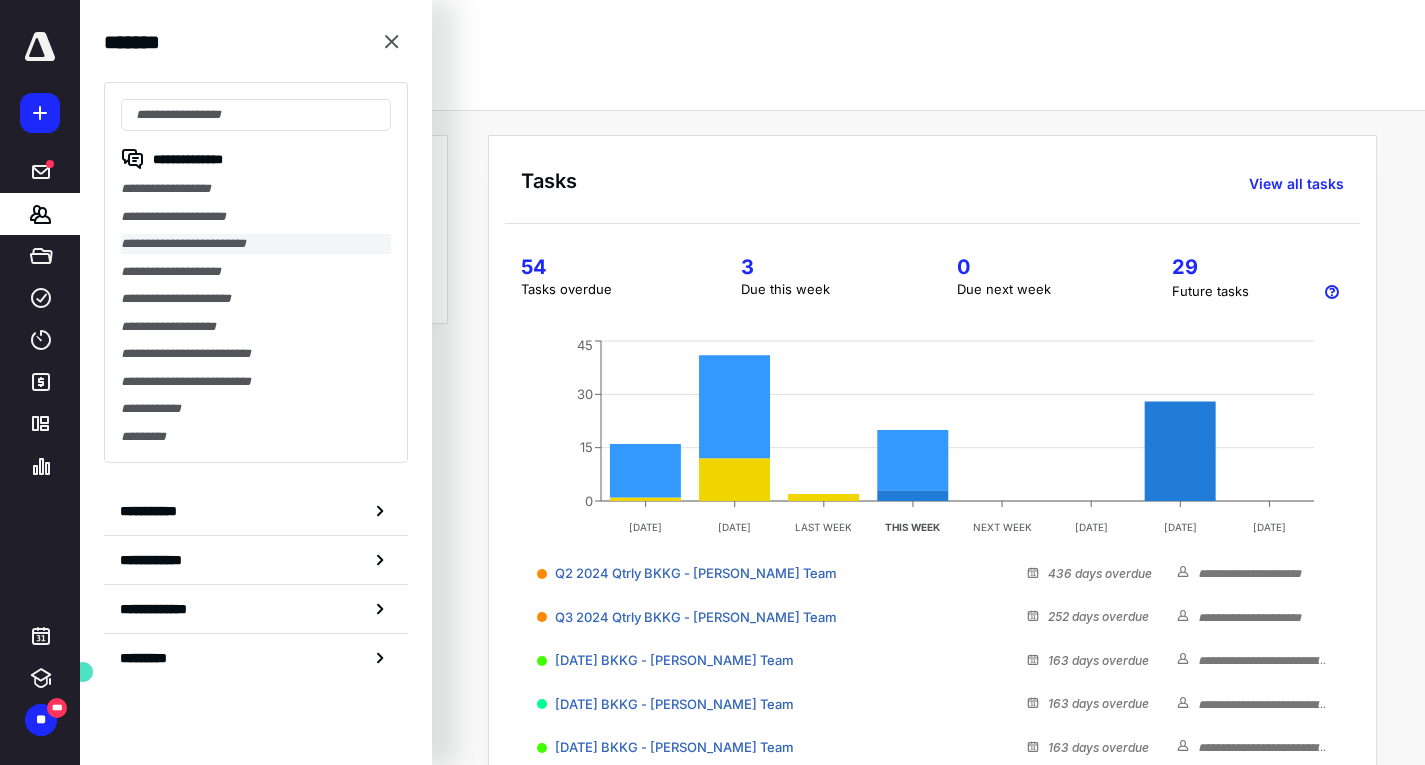click on "**********" at bounding box center [256, 244] 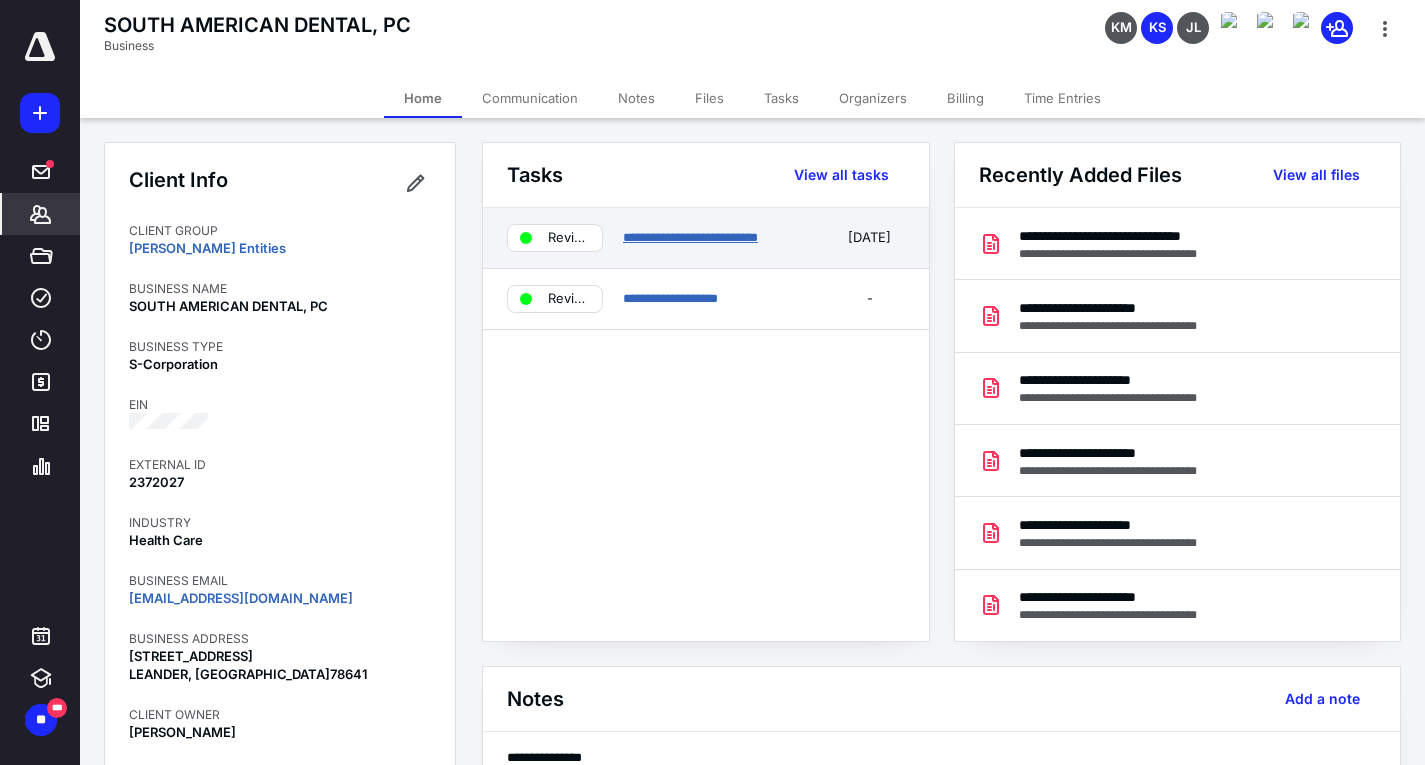 click on "**********" at bounding box center [690, 237] 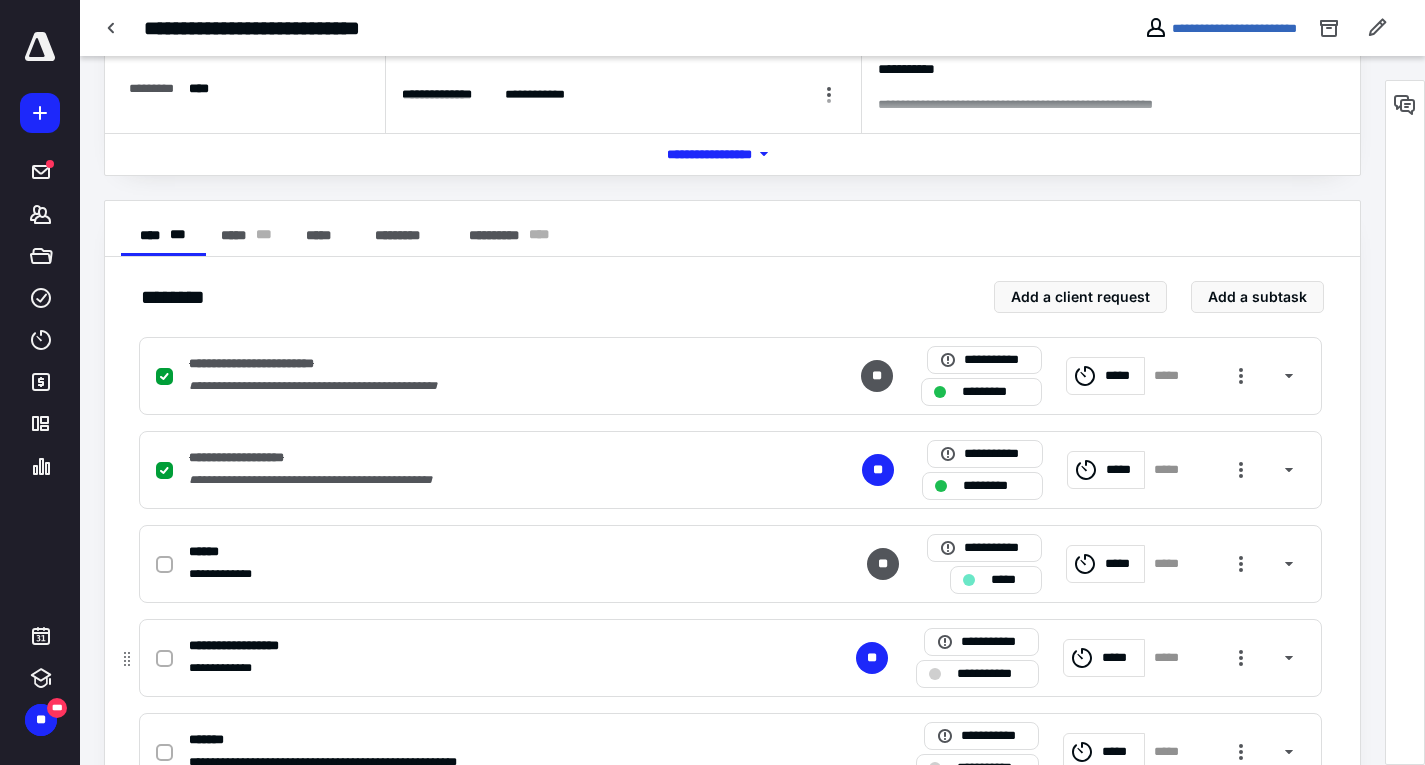 scroll, scrollTop: 0, scrollLeft: 0, axis: both 